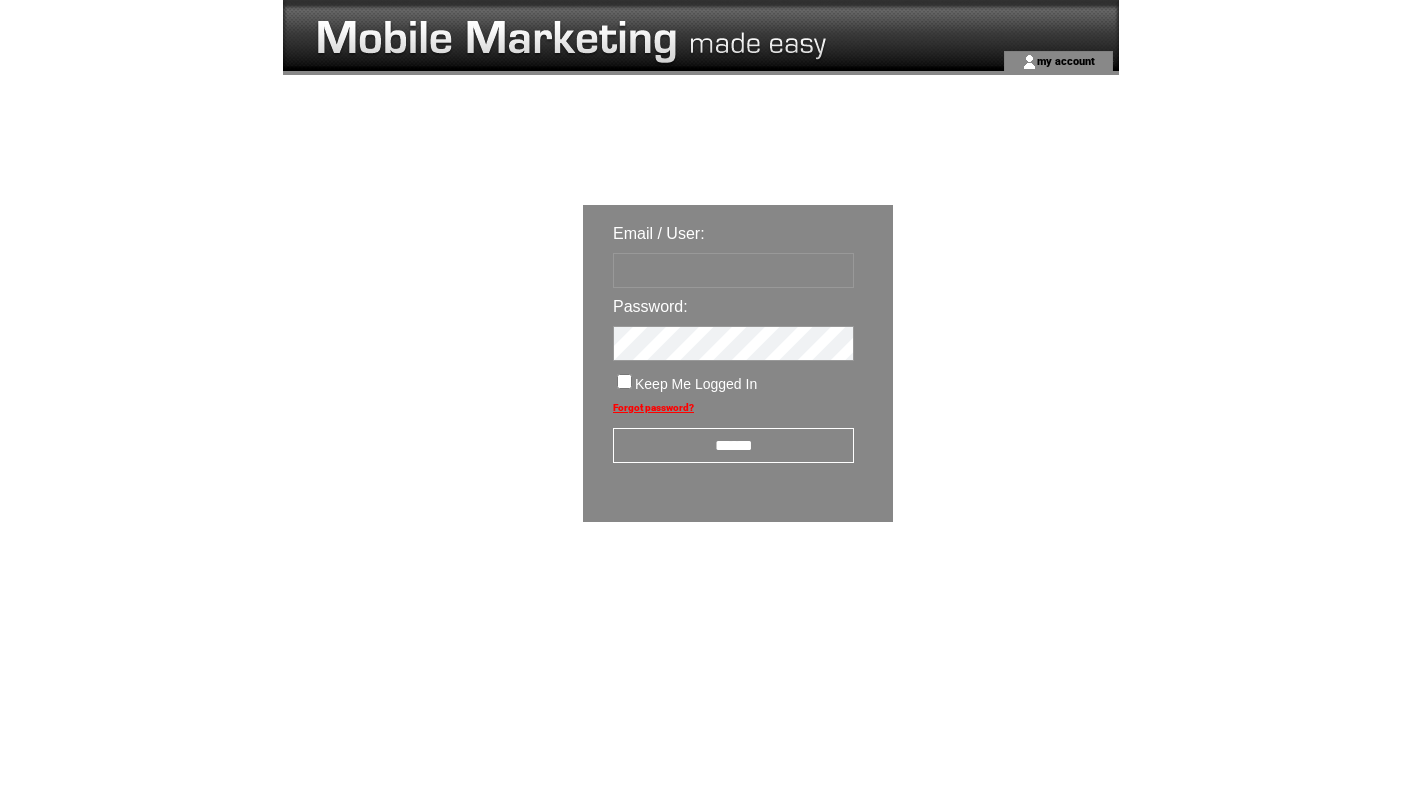 scroll, scrollTop: 0, scrollLeft: 0, axis: both 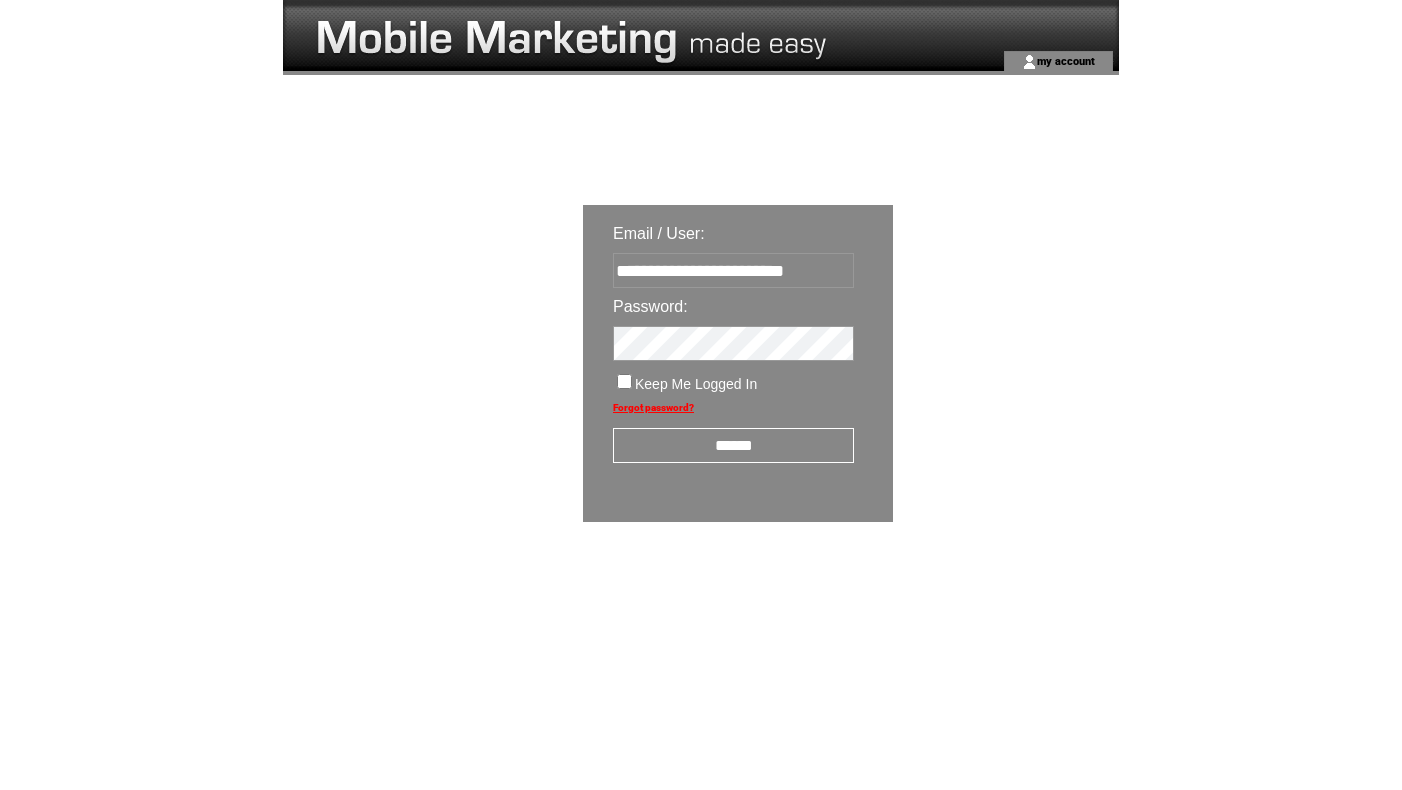 click on "******" at bounding box center (733, 445) 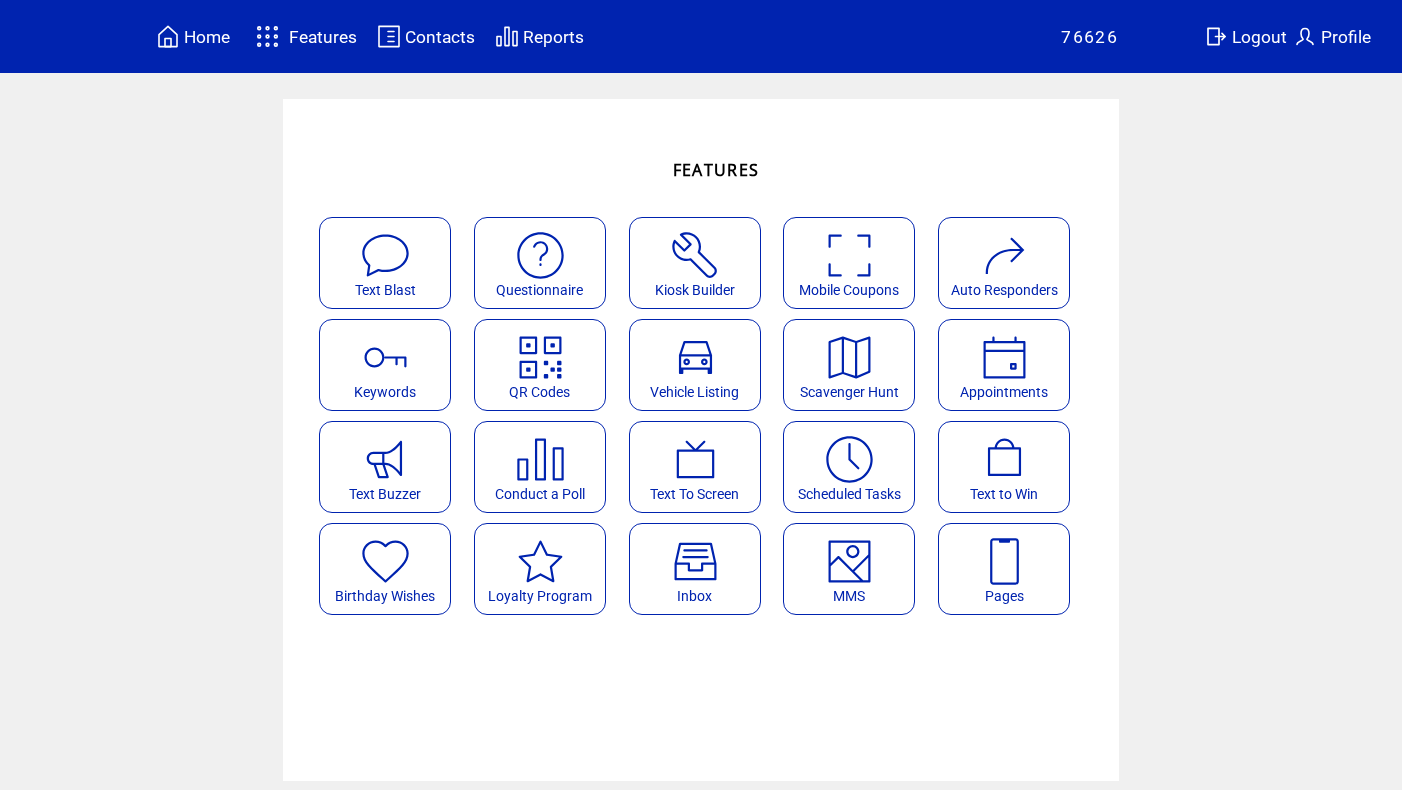 scroll, scrollTop: 0, scrollLeft: 0, axis: both 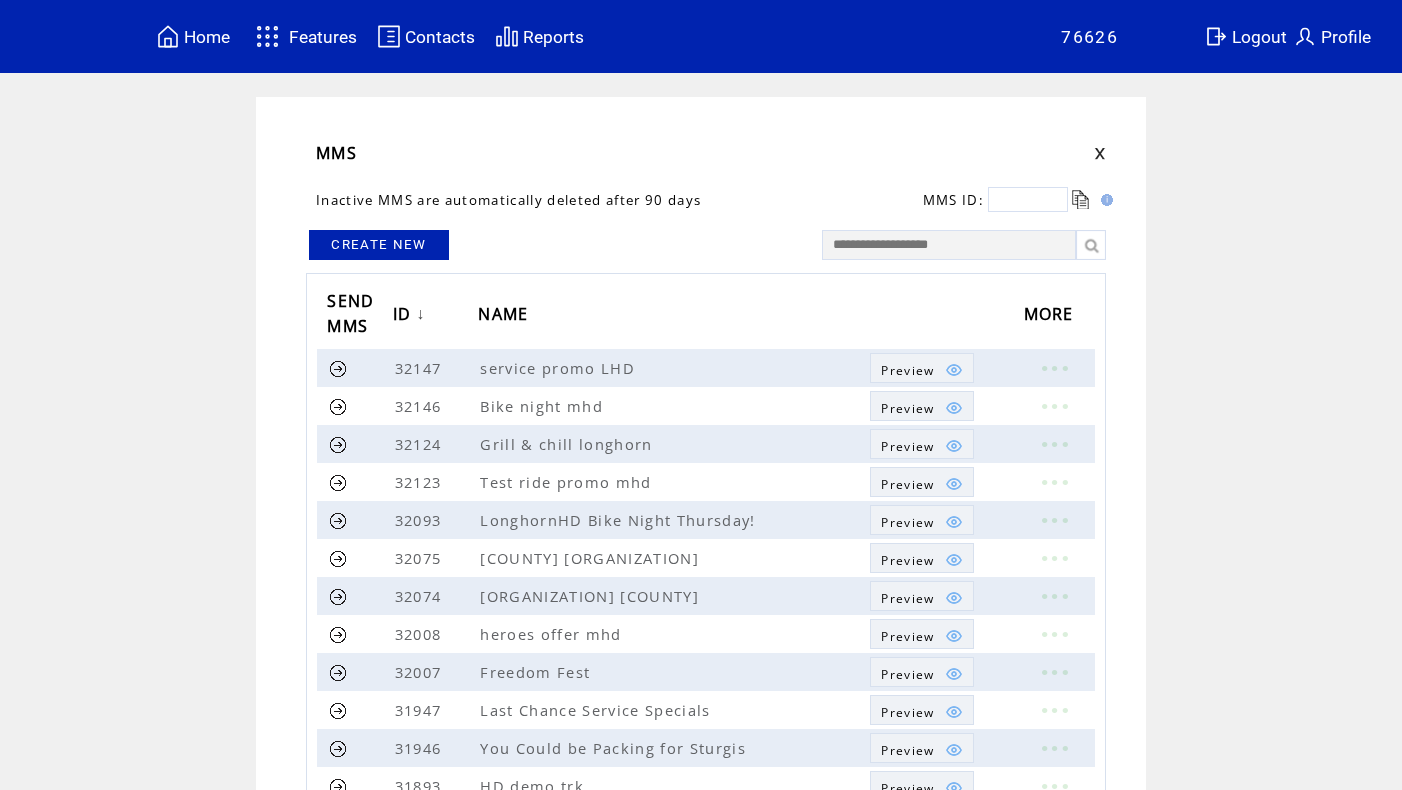 click on "CREATE NEW" at bounding box center [379, 245] 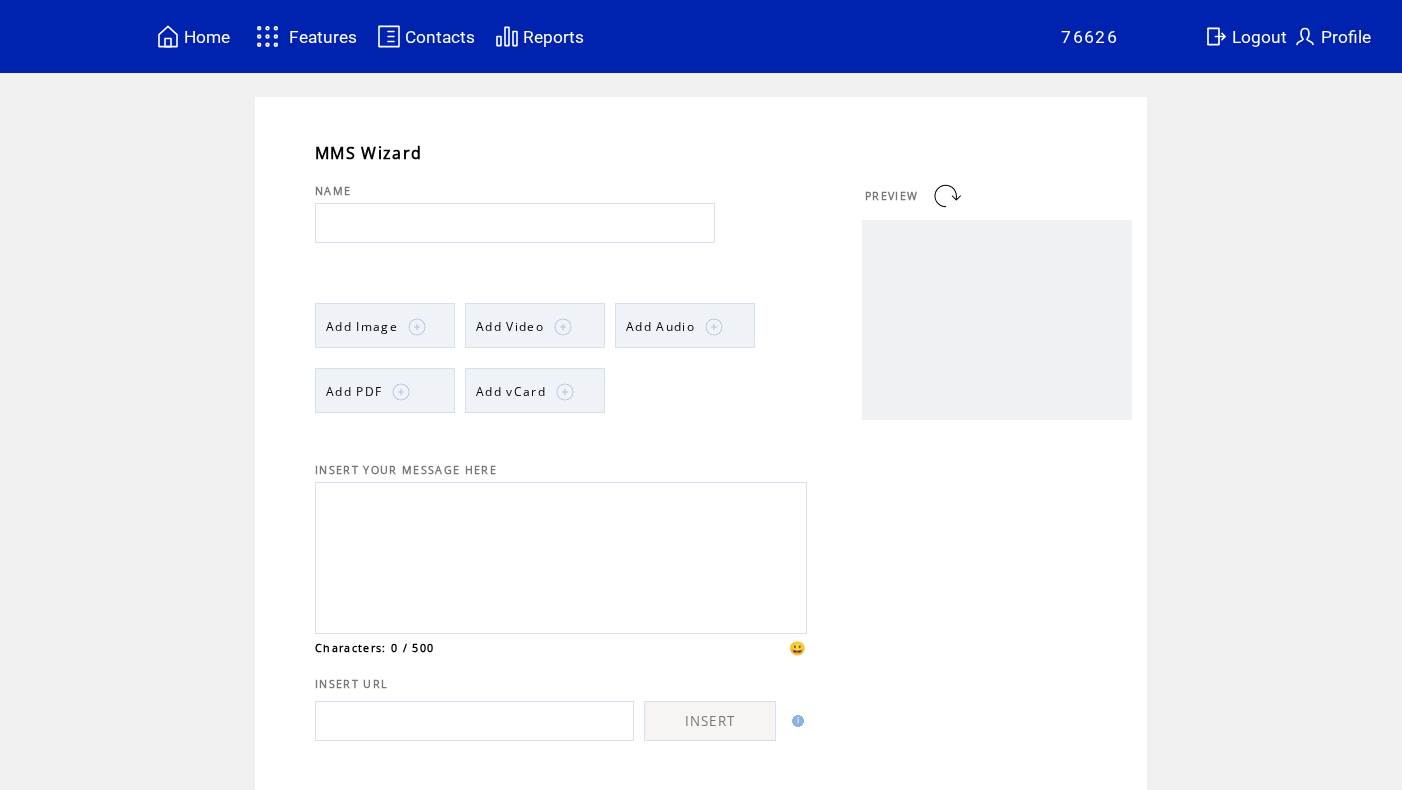 scroll, scrollTop: 0, scrollLeft: 0, axis: both 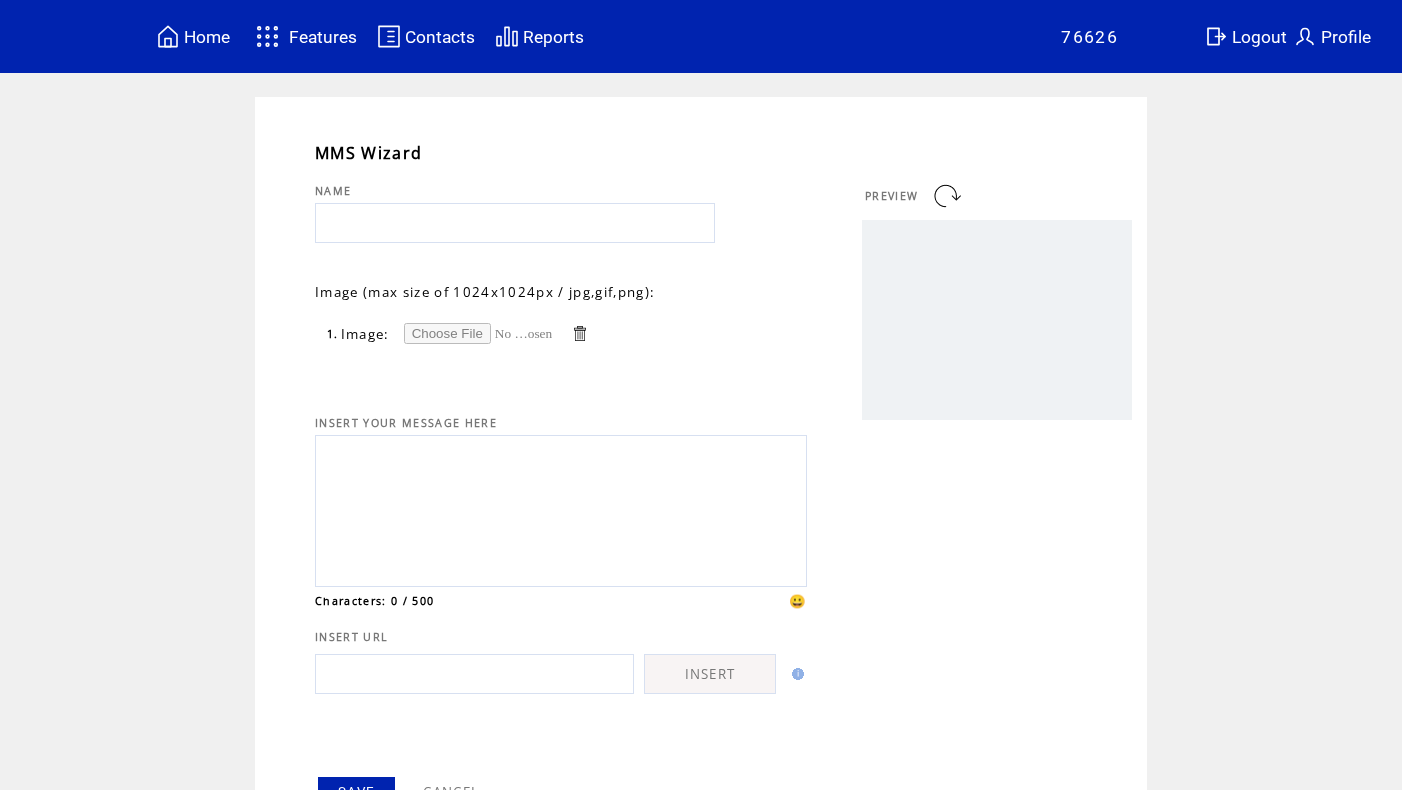 click at bounding box center [479, 333] 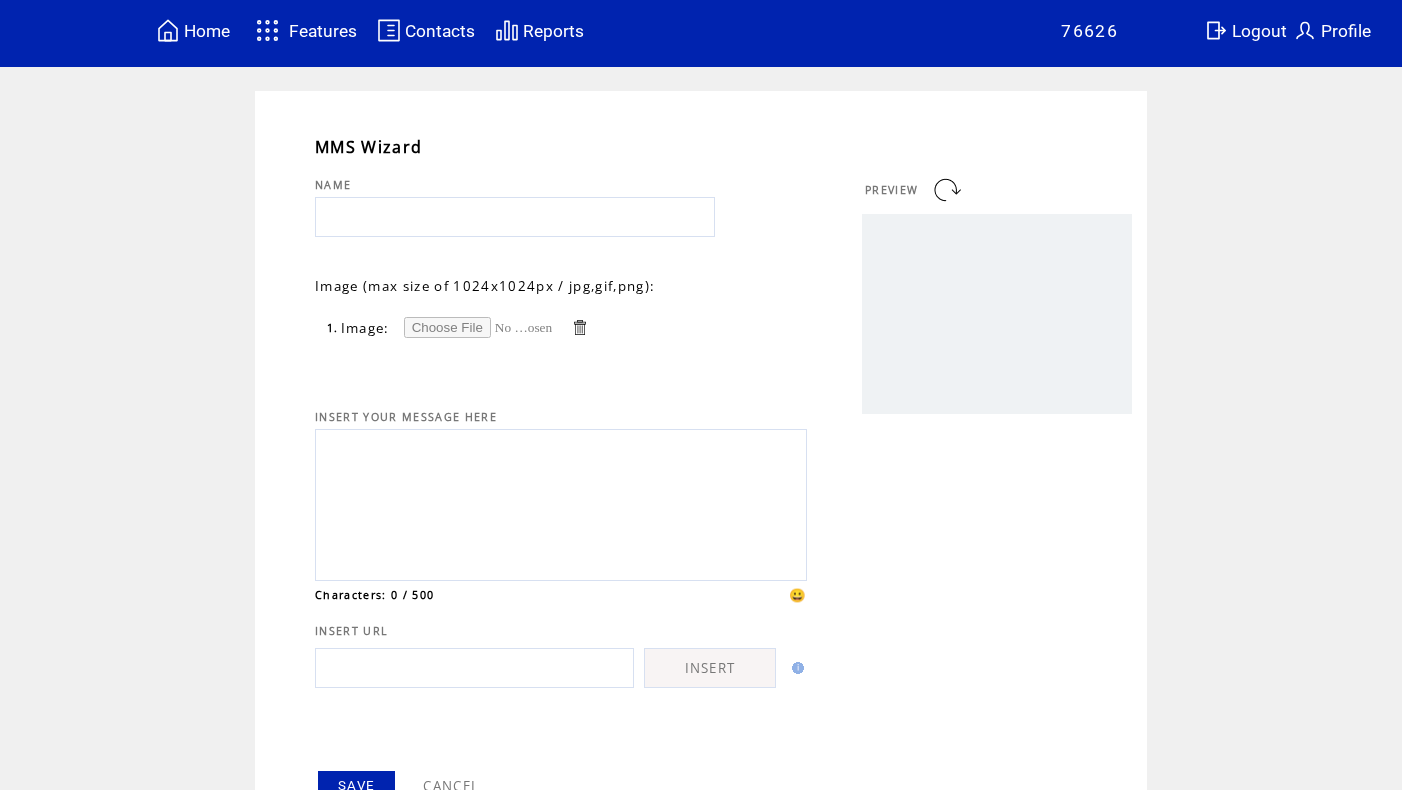 scroll, scrollTop: 8, scrollLeft: 0, axis: vertical 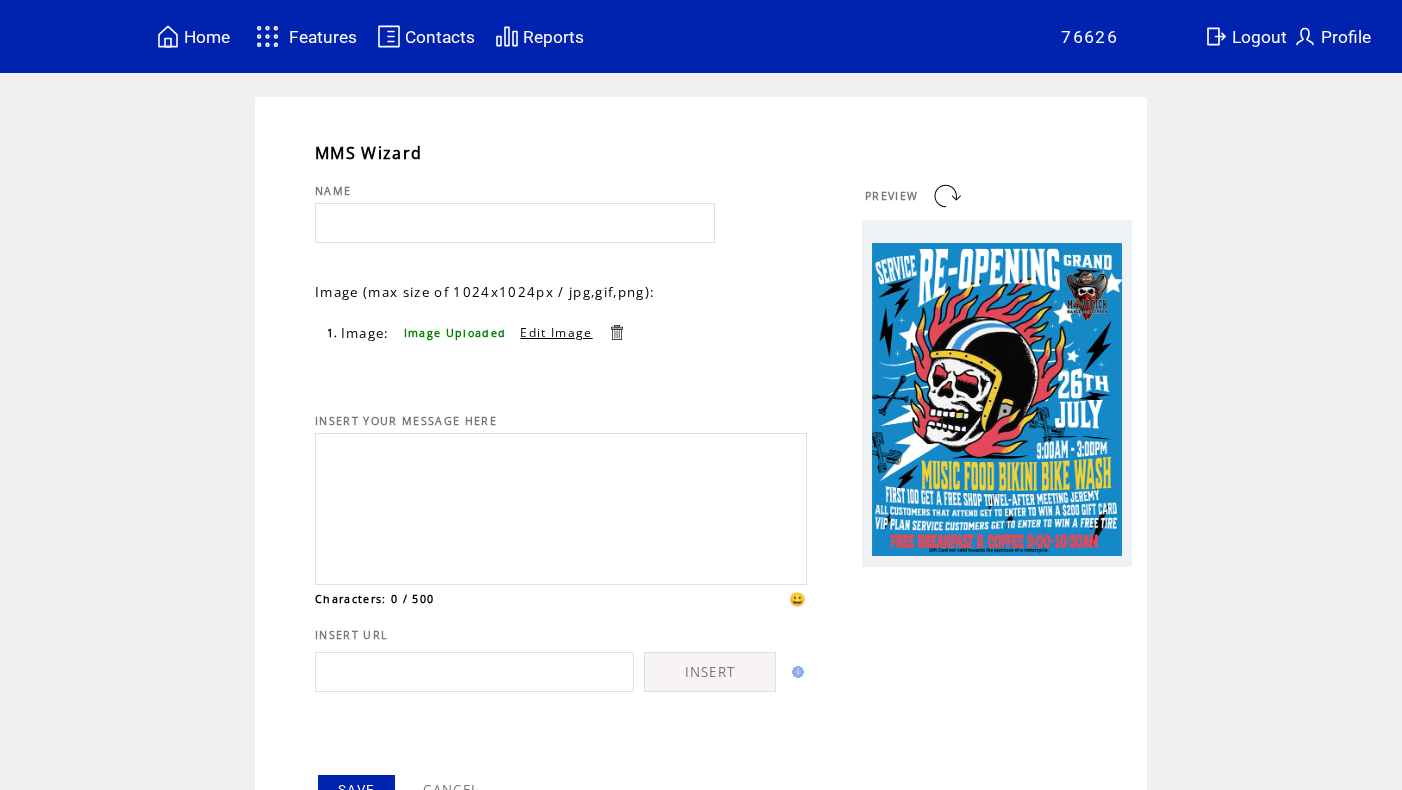 click at bounding box center (515, 223) 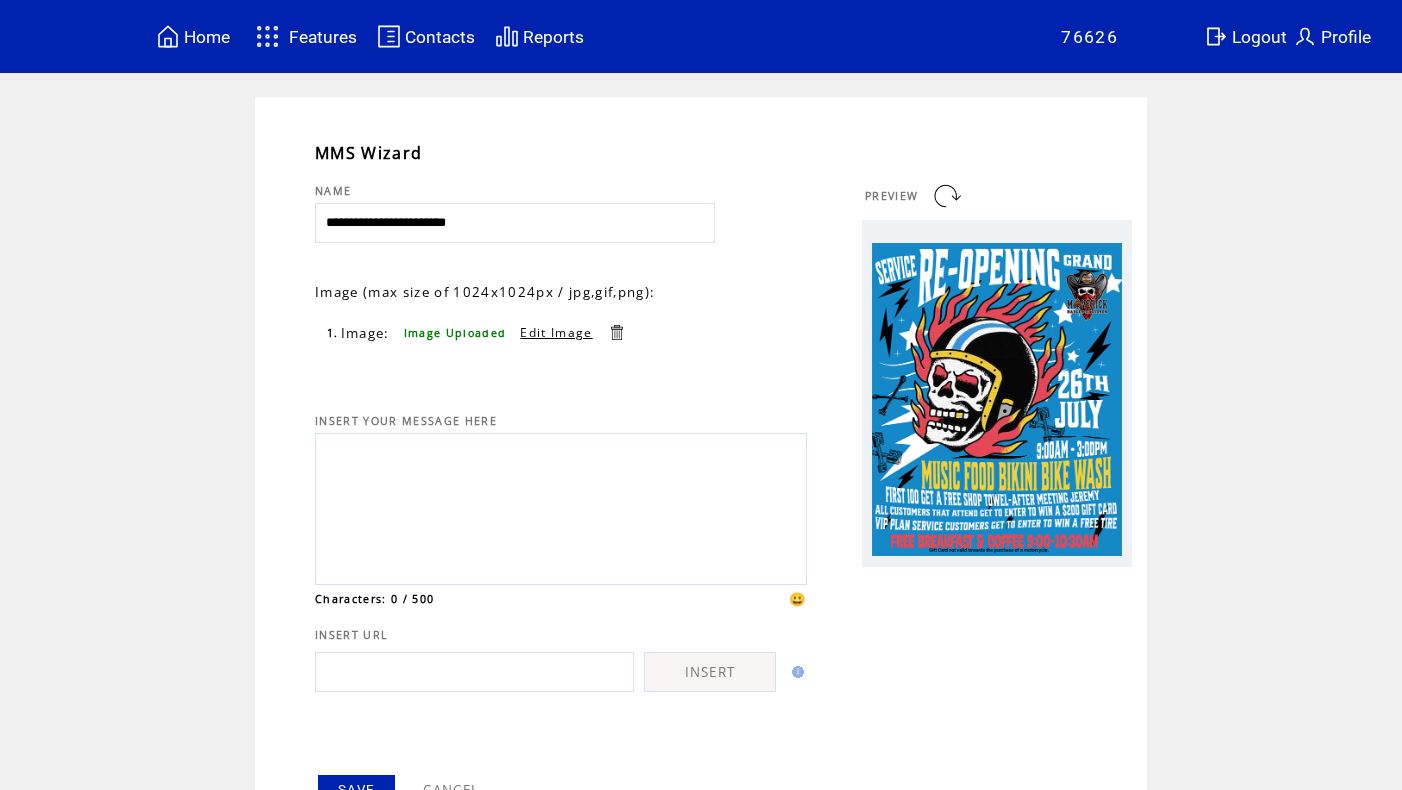 type on "**********" 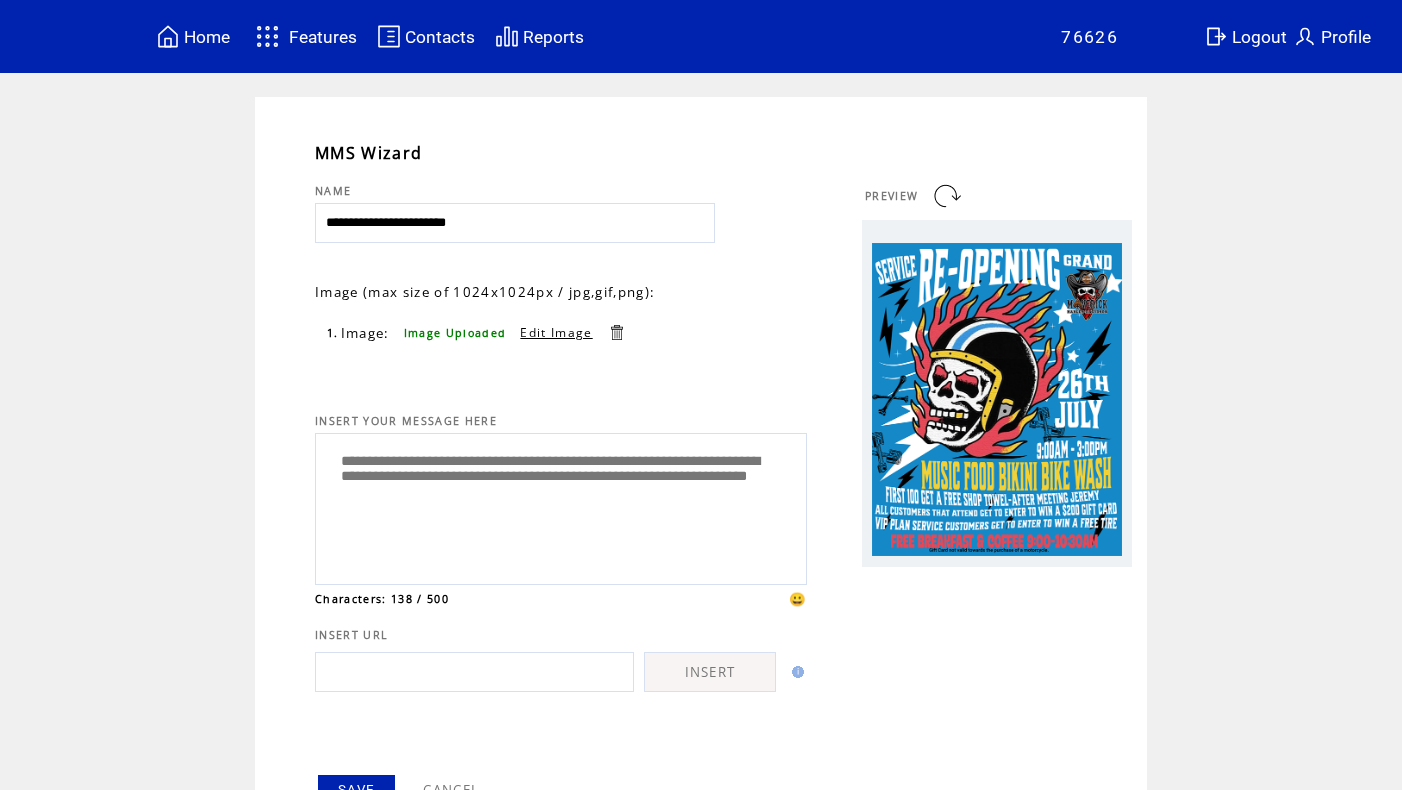 drag, startPoint x: 655, startPoint y: 503, endPoint x: 486, endPoint y: 504, distance: 169.00296 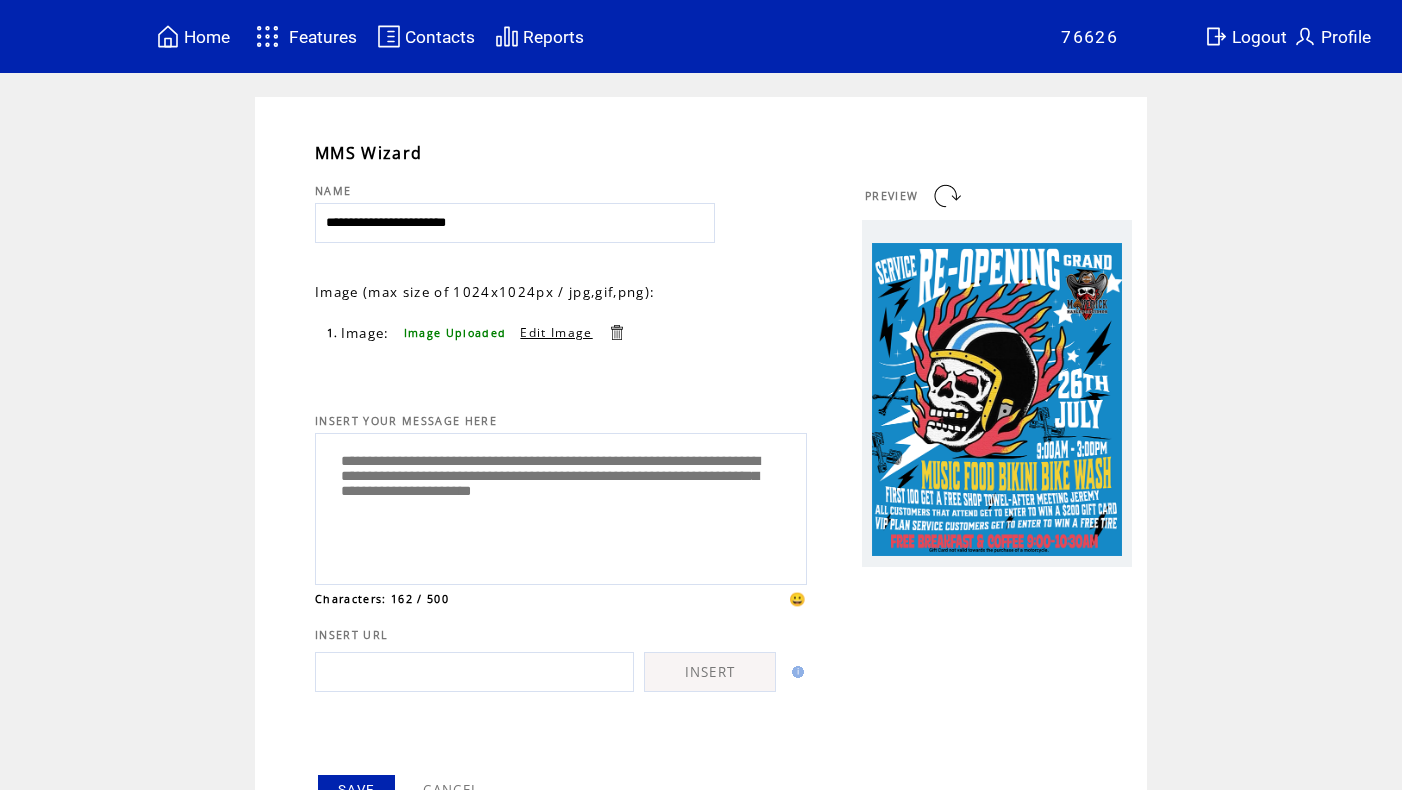 paste on "**********" 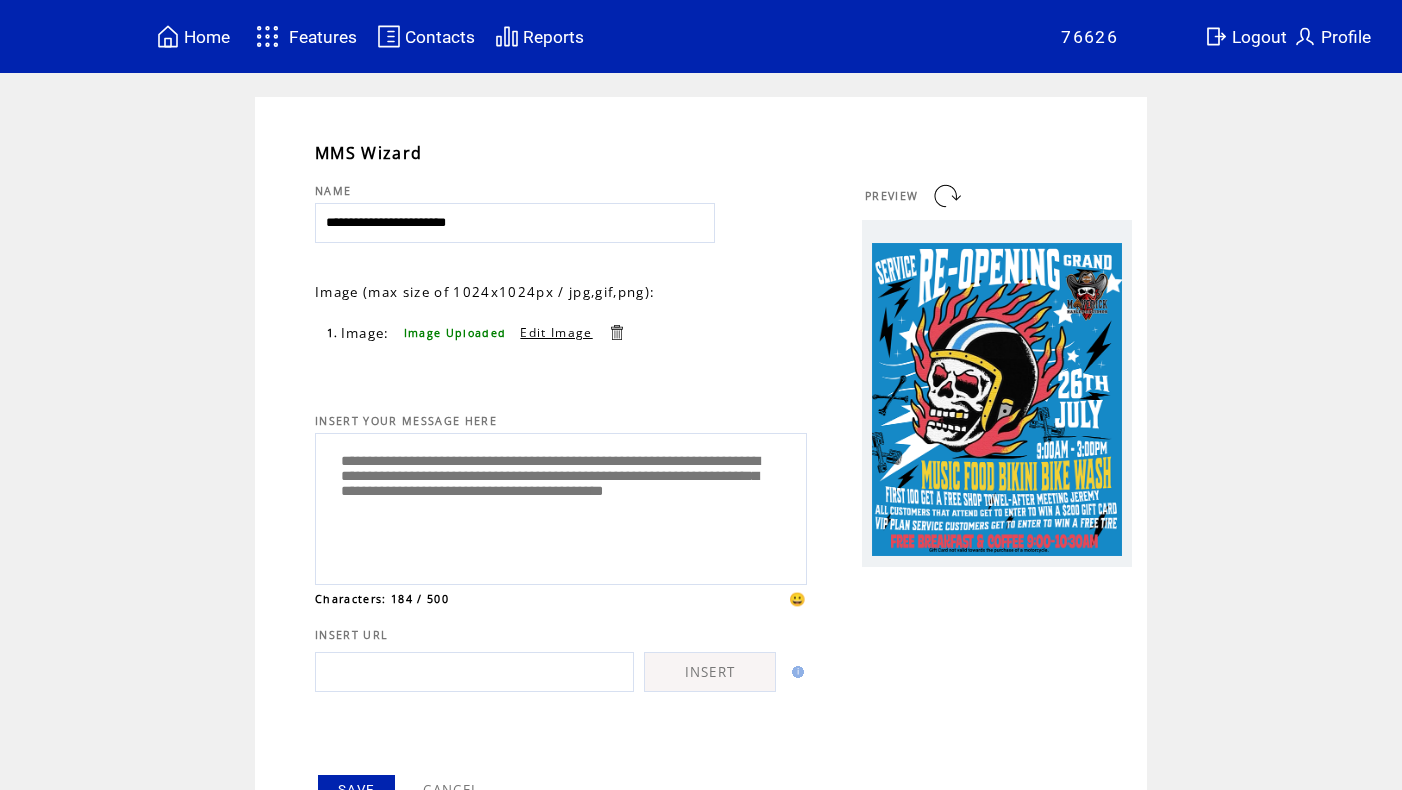drag, startPoint x: 534, startPoint y: 463, endPoint x: 774, endPoint y: 467, distance: 240.03333 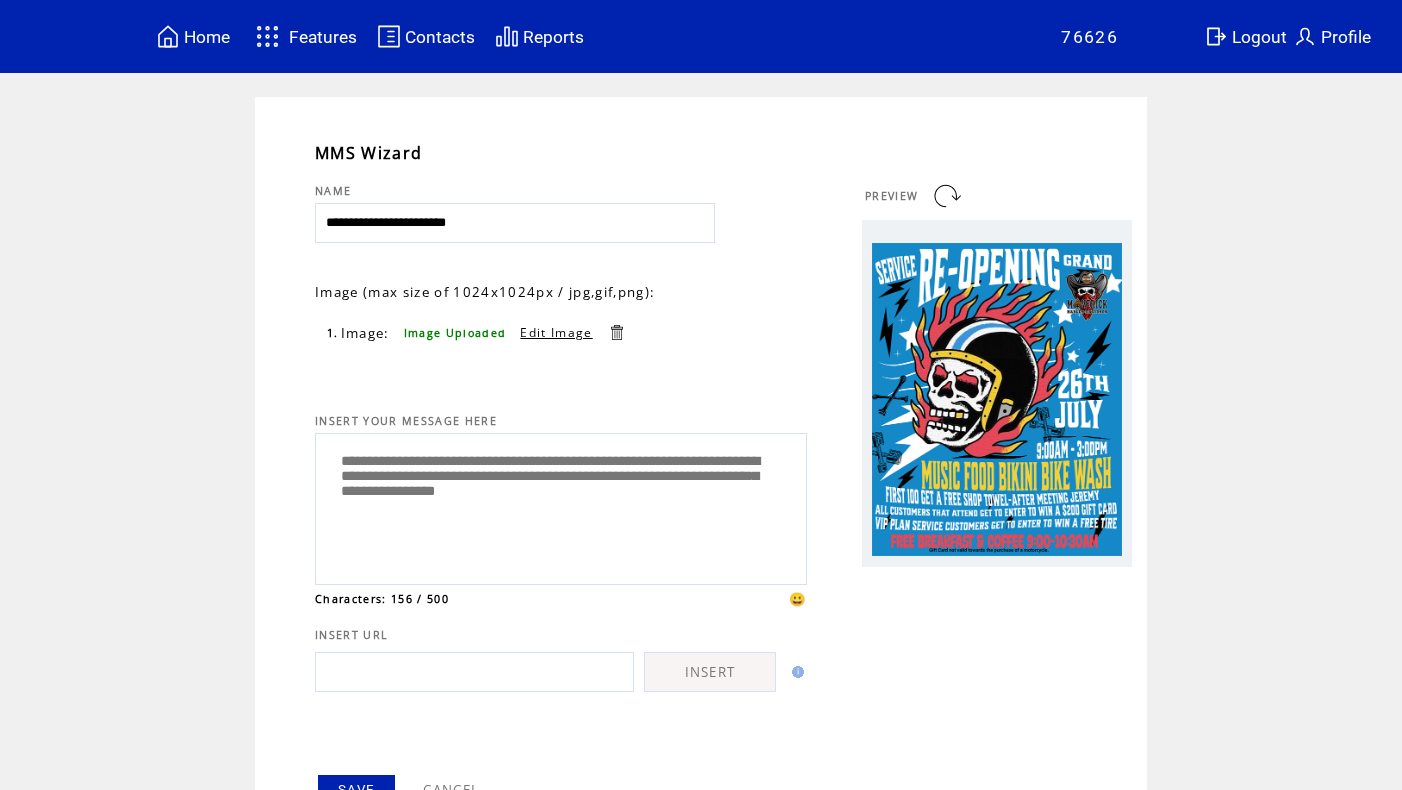 click on "**********" at bounding box center (561, 506) 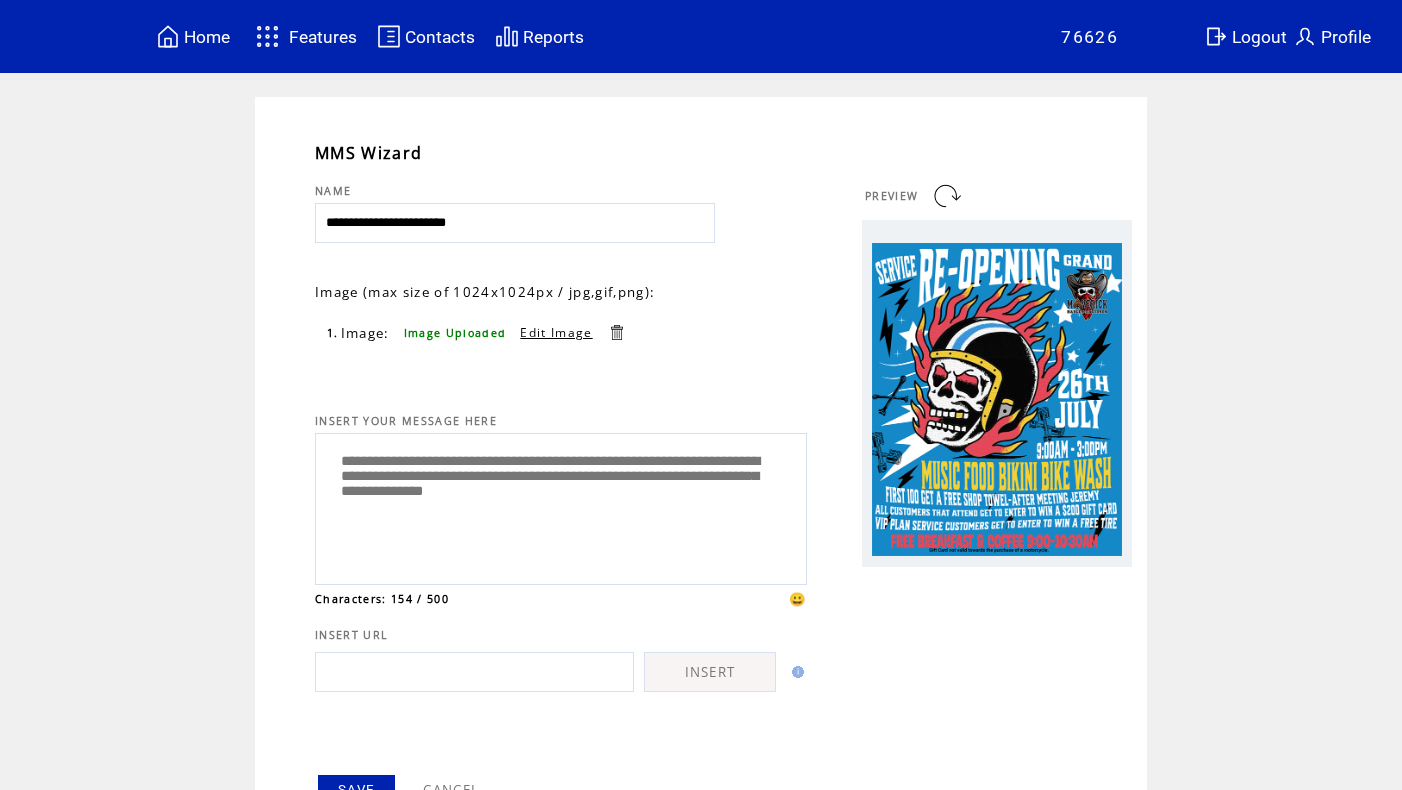 click on "**********" at bounding box center (561, 506) 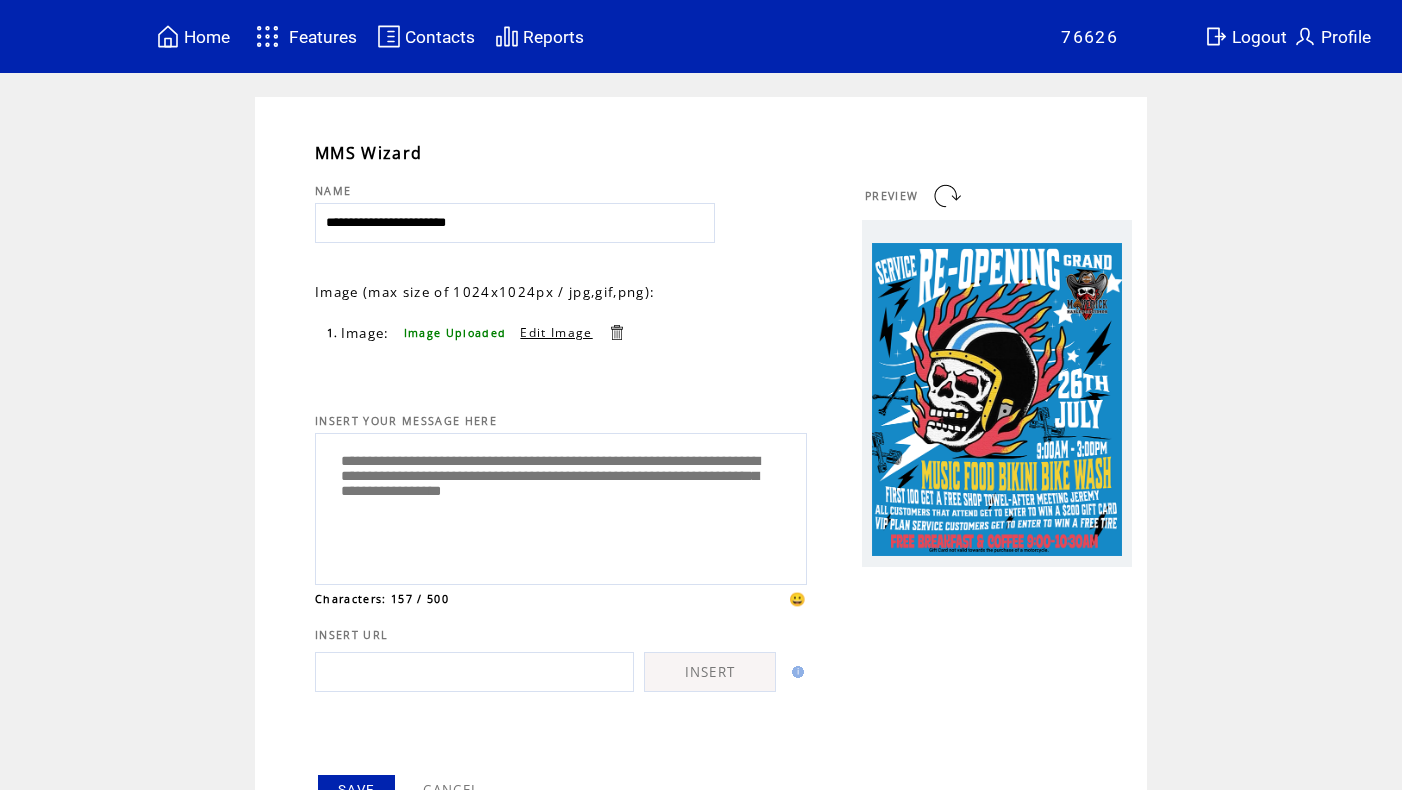 click on "**********" at bounding box center (561, 506) 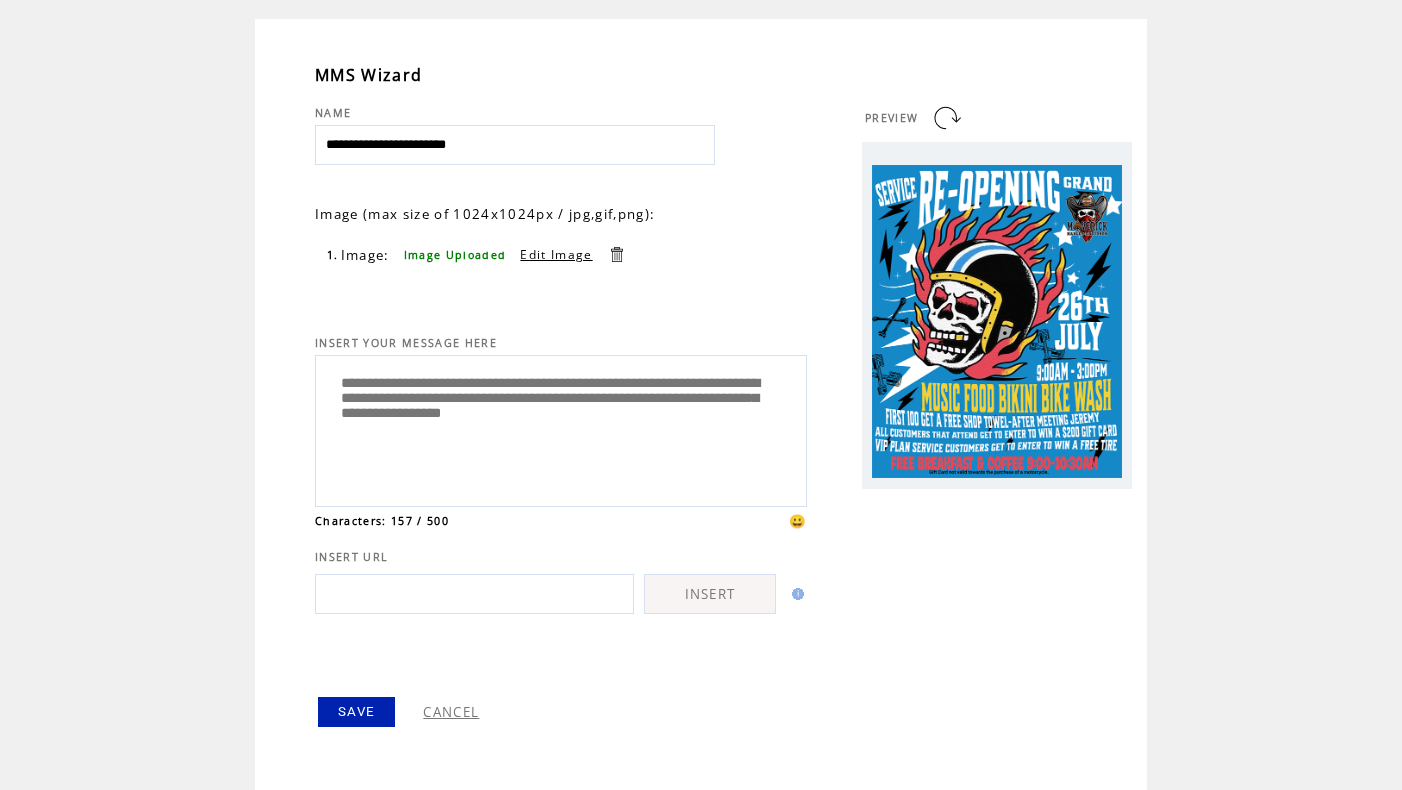 type on "**********" 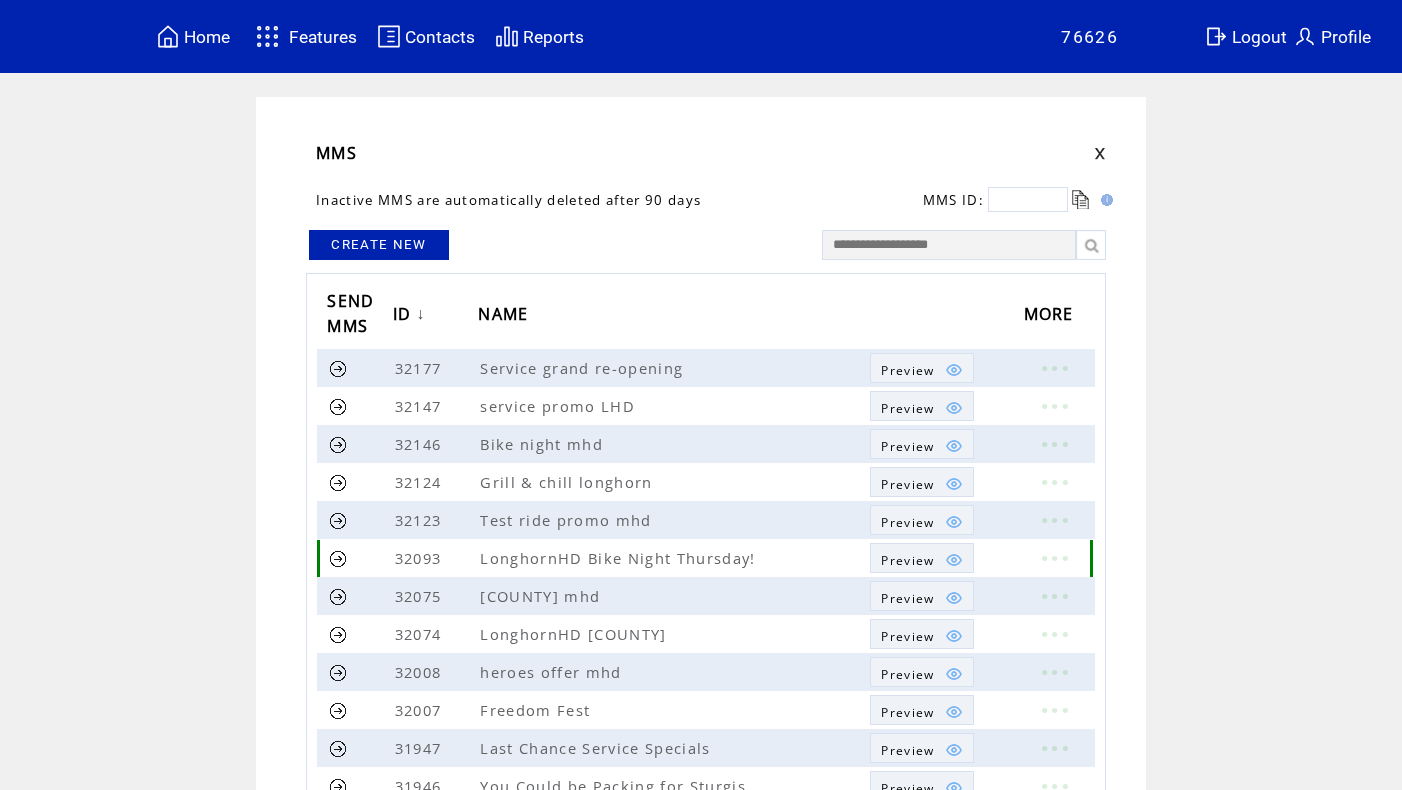scroll, scrollTop: 0, scrollLeft: 0, axis: both 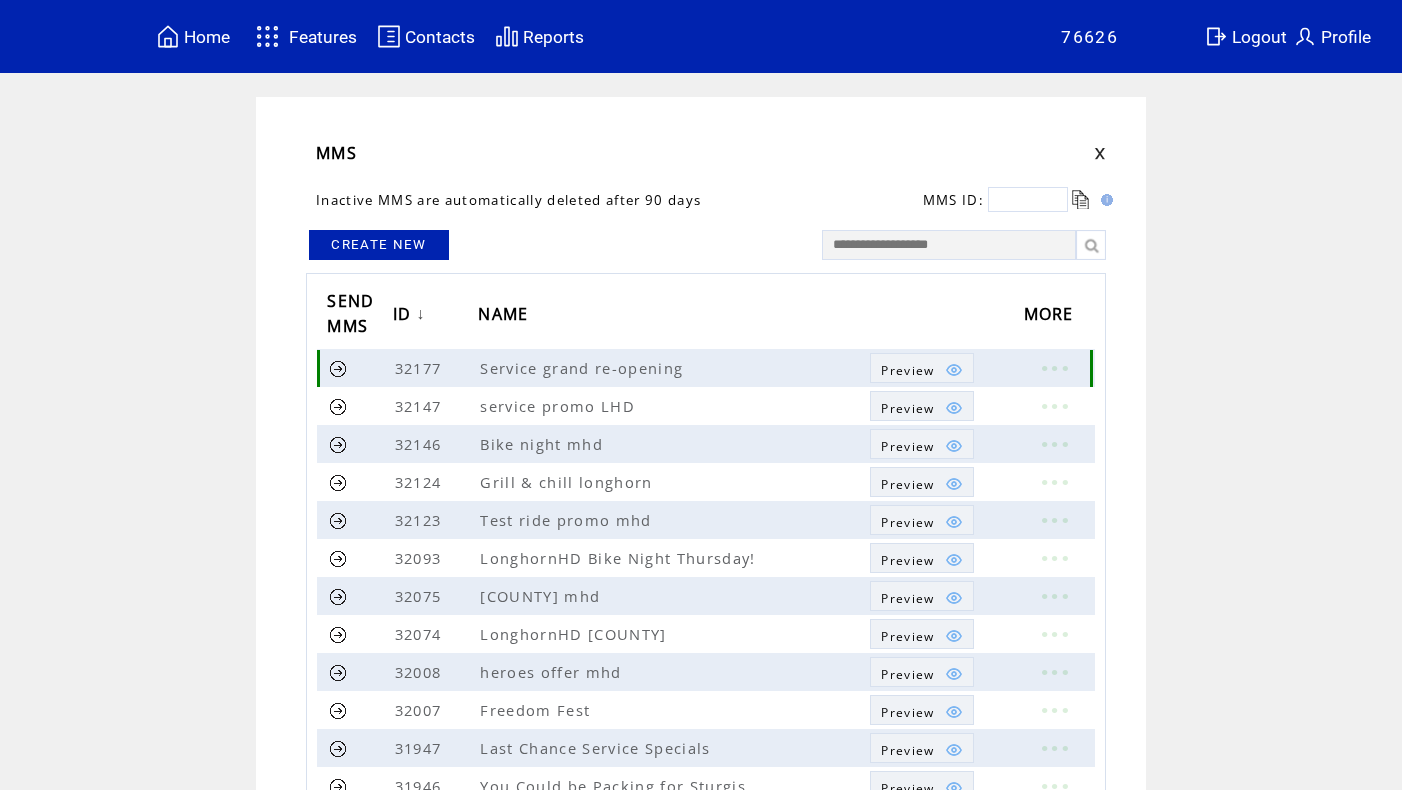 click at bounding box center [338, 368] 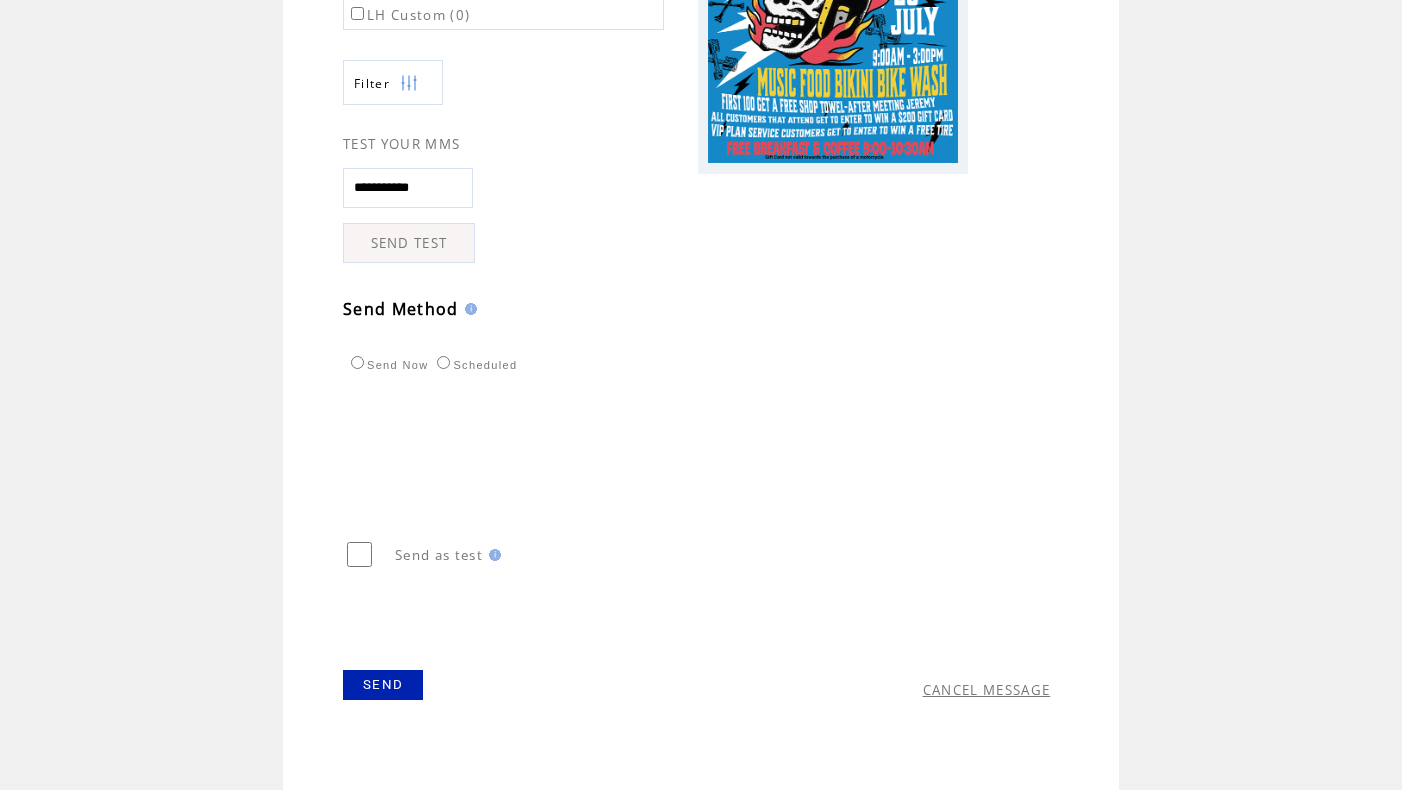 scroll, scrollTop: 276, scrollLeft: 0, axis: vertical 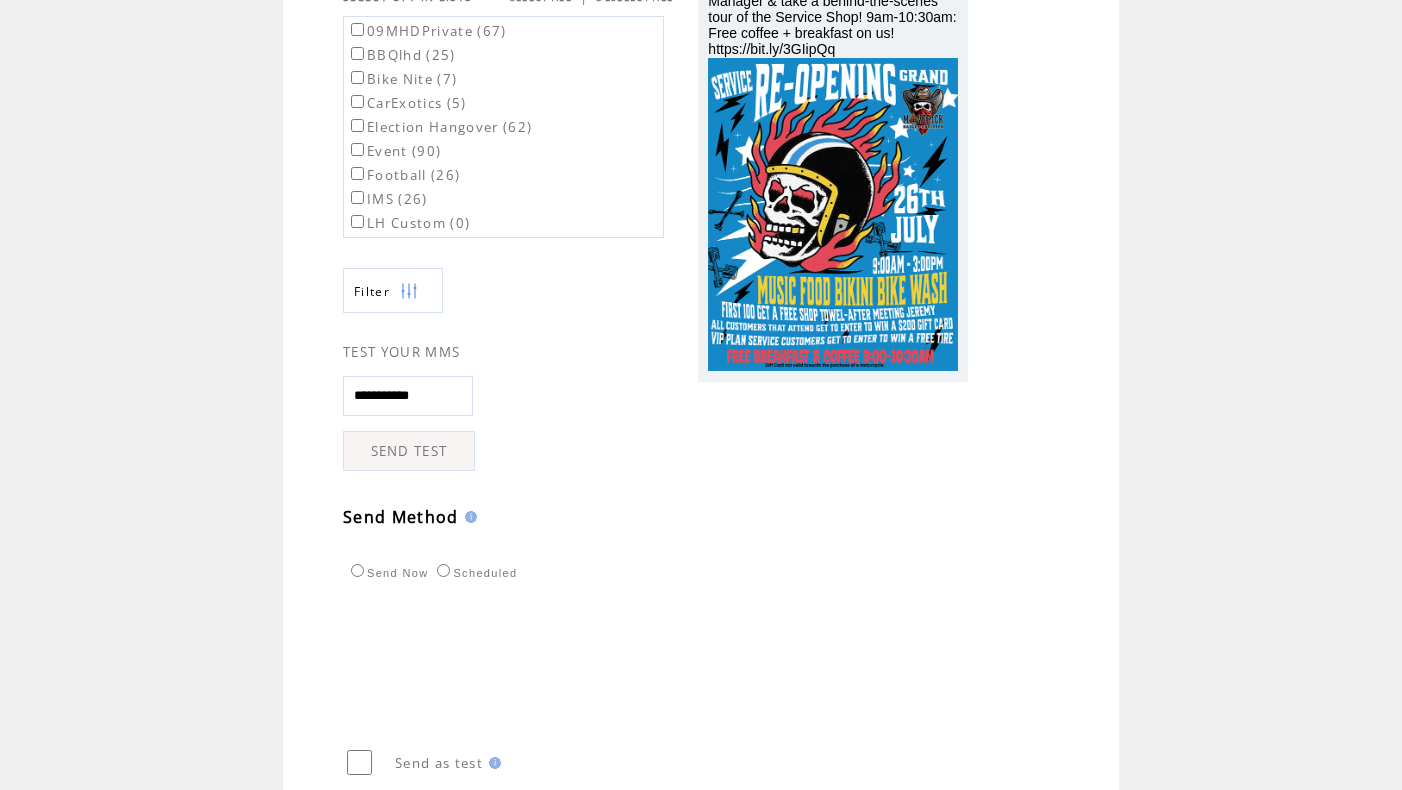 click on "SEND TEST" at bounding box center (409, 451) 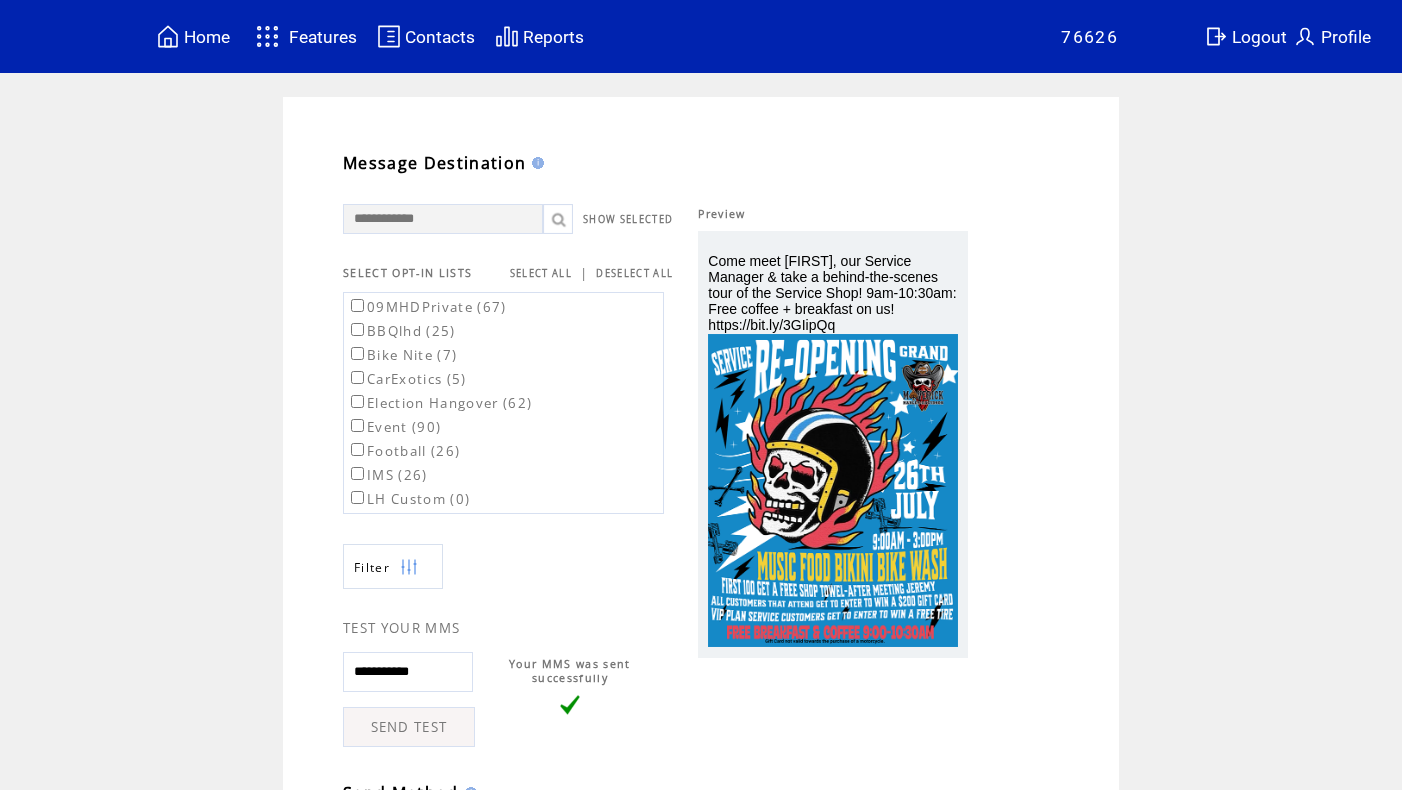 scroll, scrollTop: 0, scrollLeft: 0, axis: both 